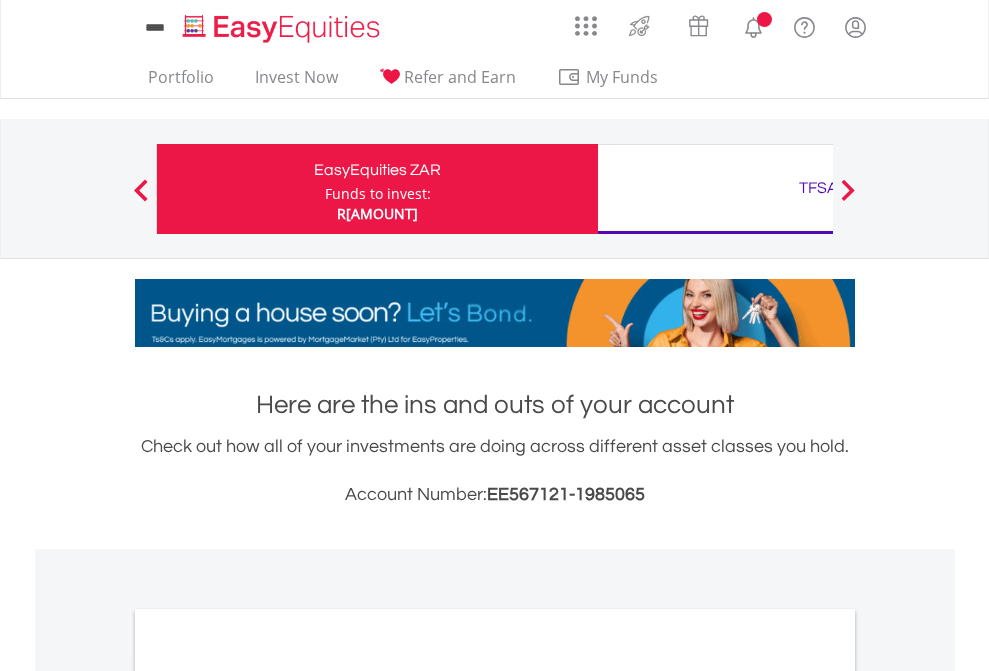 scroll, scrollTop: 0, scrollLeft: 0, axis: both 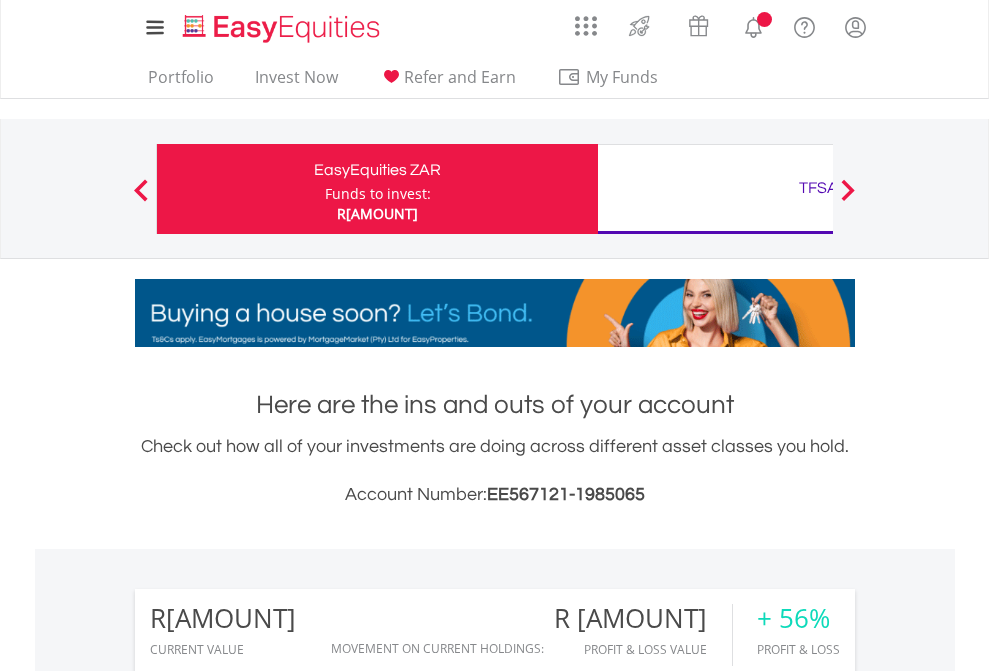 click on "Funds to invest:" at bounding box center [378, 194] 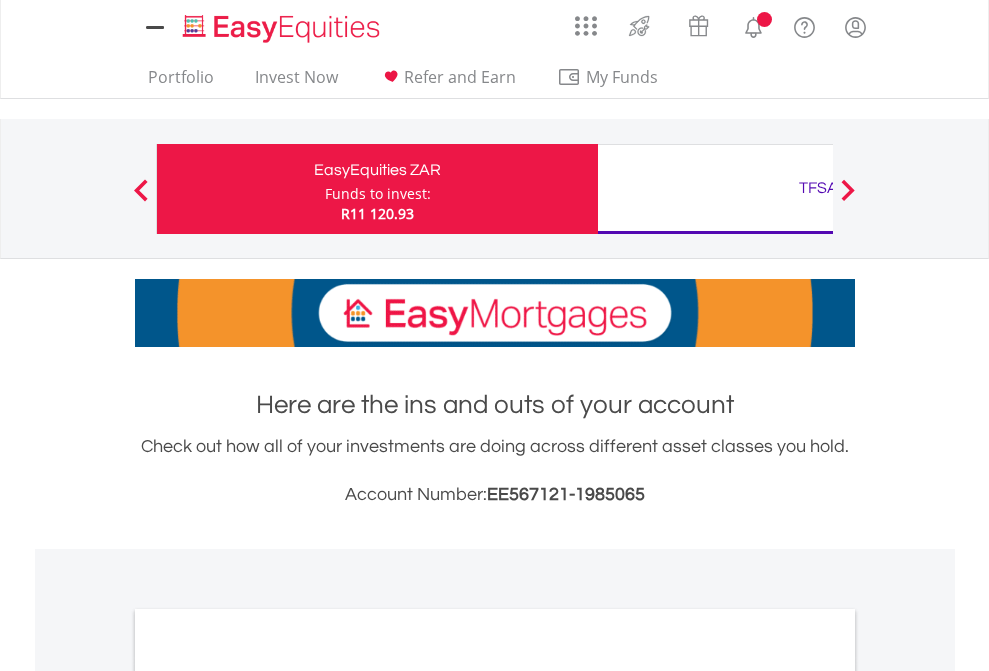 scroll, scrollTop: 0, scrollLeft: 0, axis: both 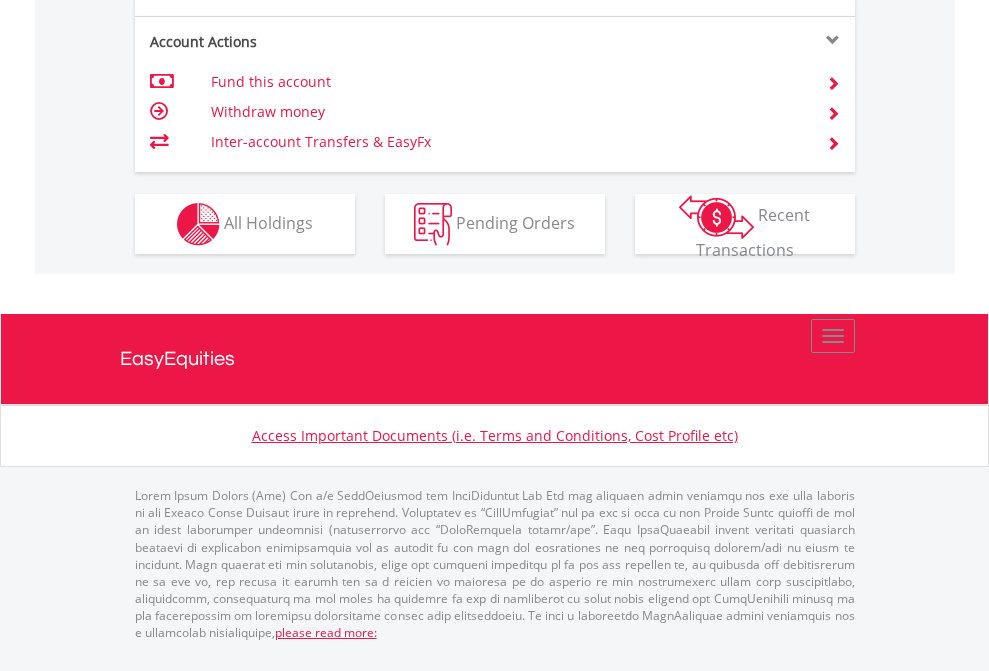 click on "Investment types" at bounding box center [706, -337] 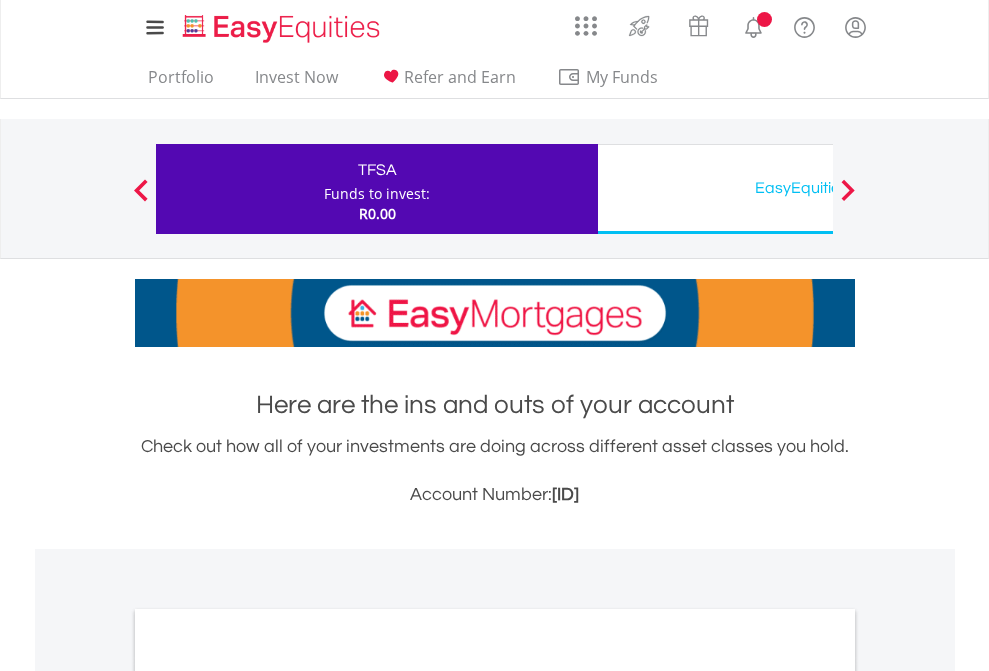 scroll, scrollTop: 0, scrollLeft: 0, axis: both 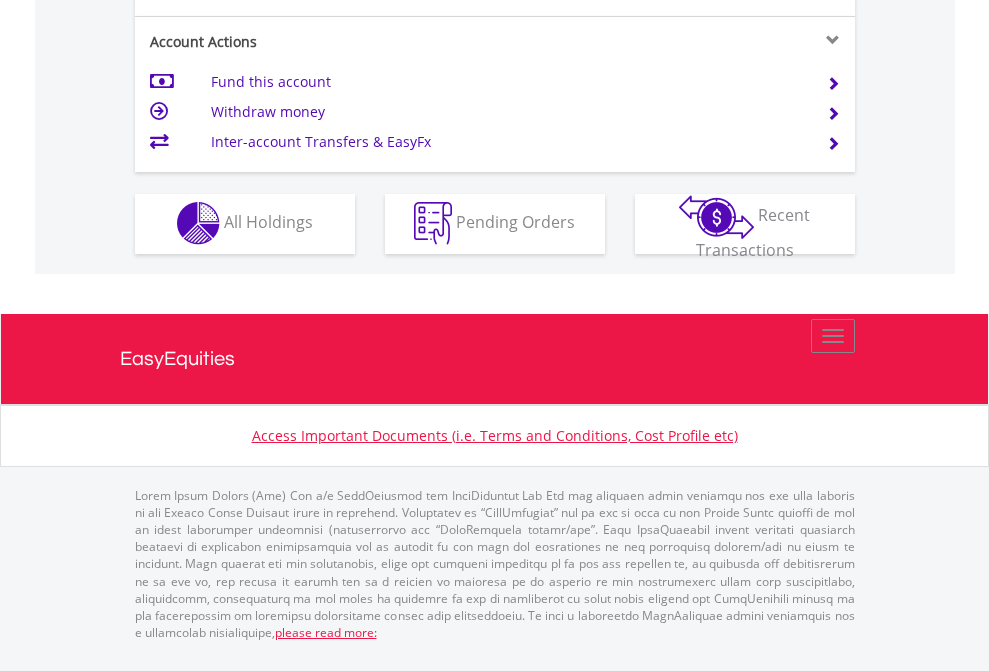 click on "Investment types" at bounding box center (706, -353) 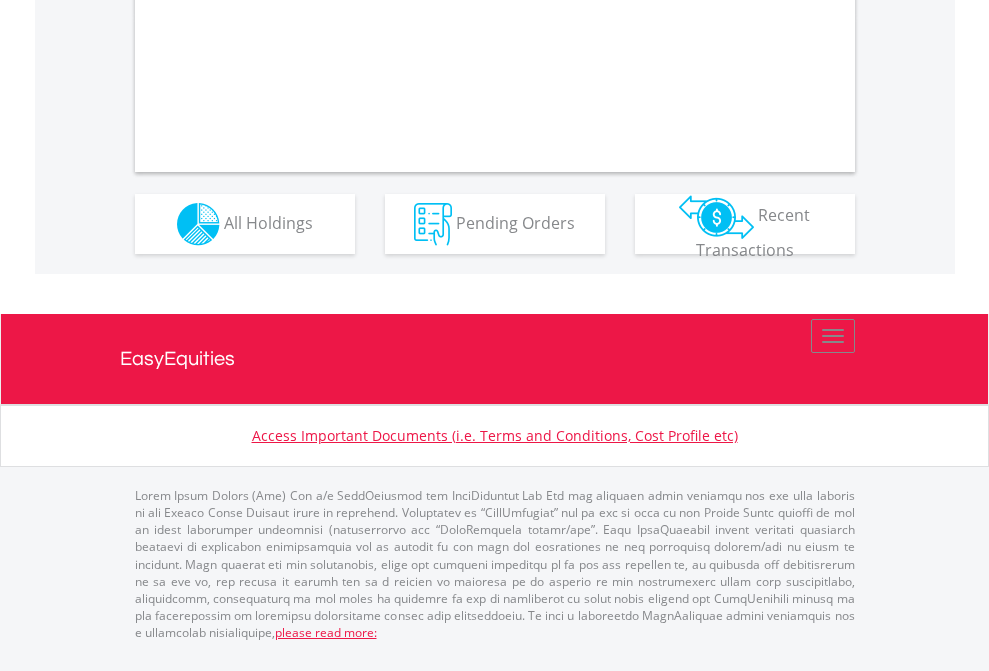scroll, scrollTop: 1917, scrollLeft: 0, axis: vertical 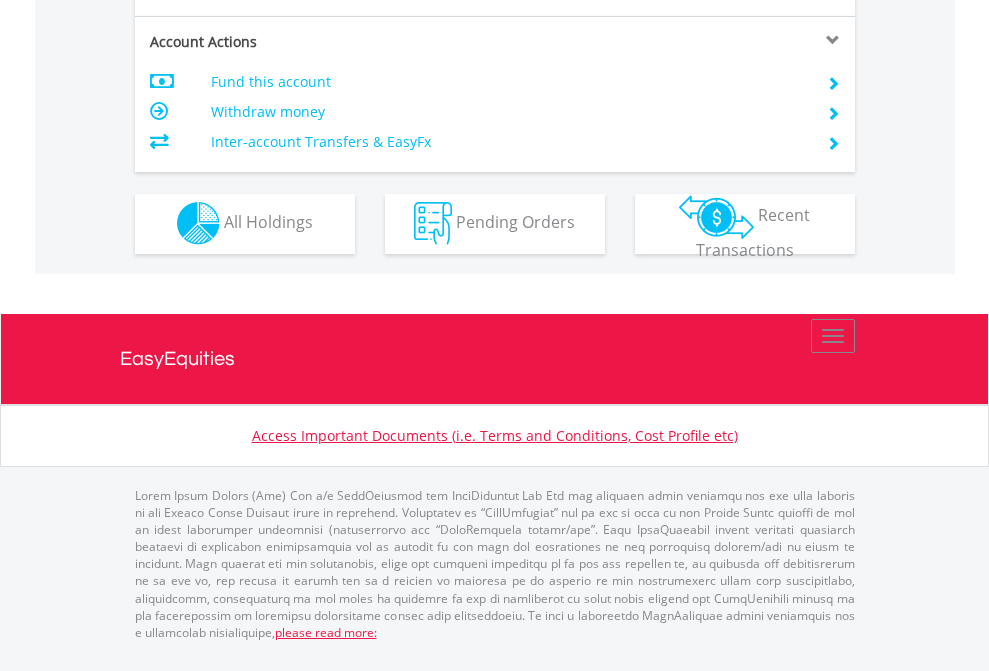 click on "Investment types" at bounding box center (706, -357) 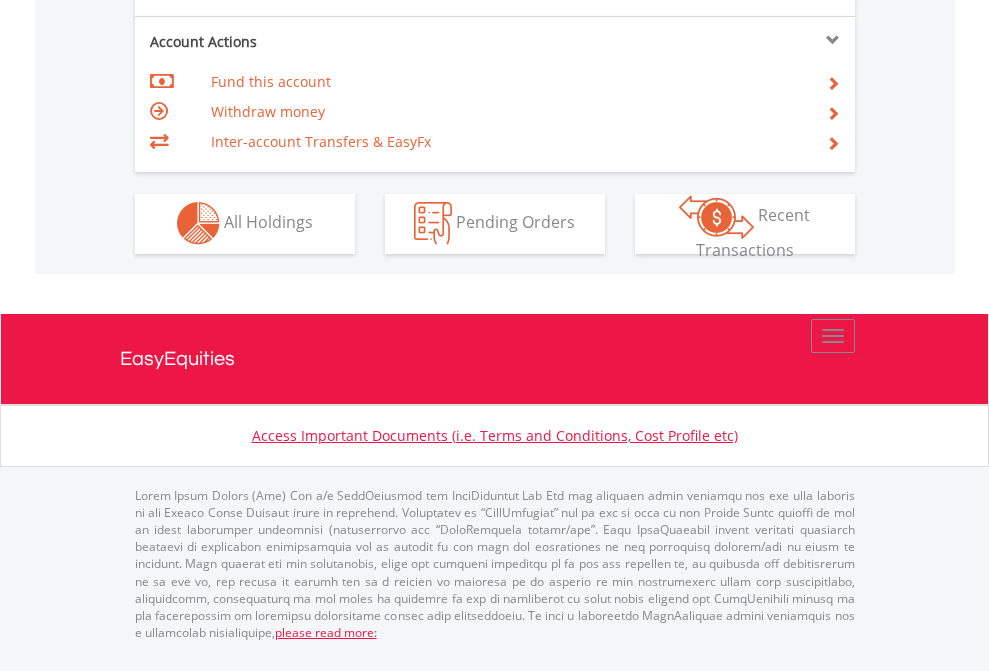 scroll, scrollTop: 1877, scrollLeft: 0, axis: vertical 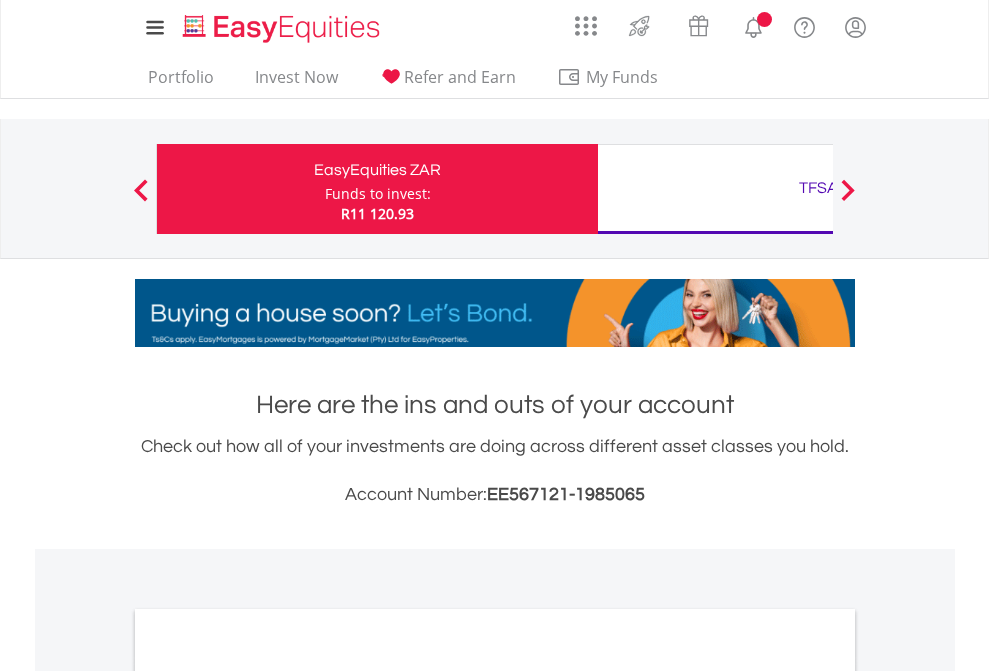 click on "All Holdings" at bounding box center [268, 1096] 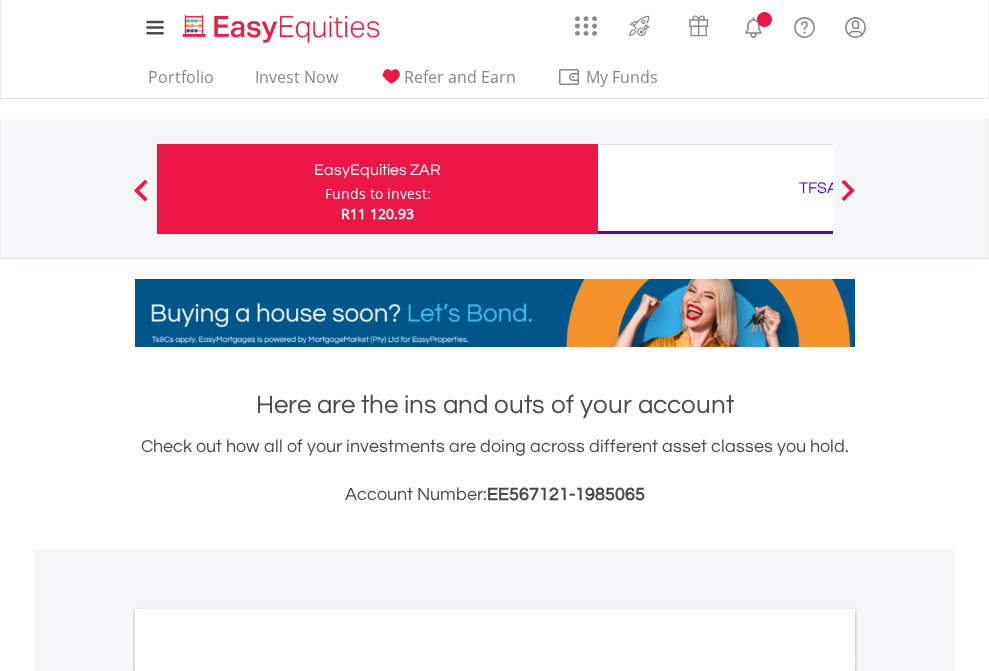 scroll, scrollTop: 1202, scrollLeft: 0, axis: vertical 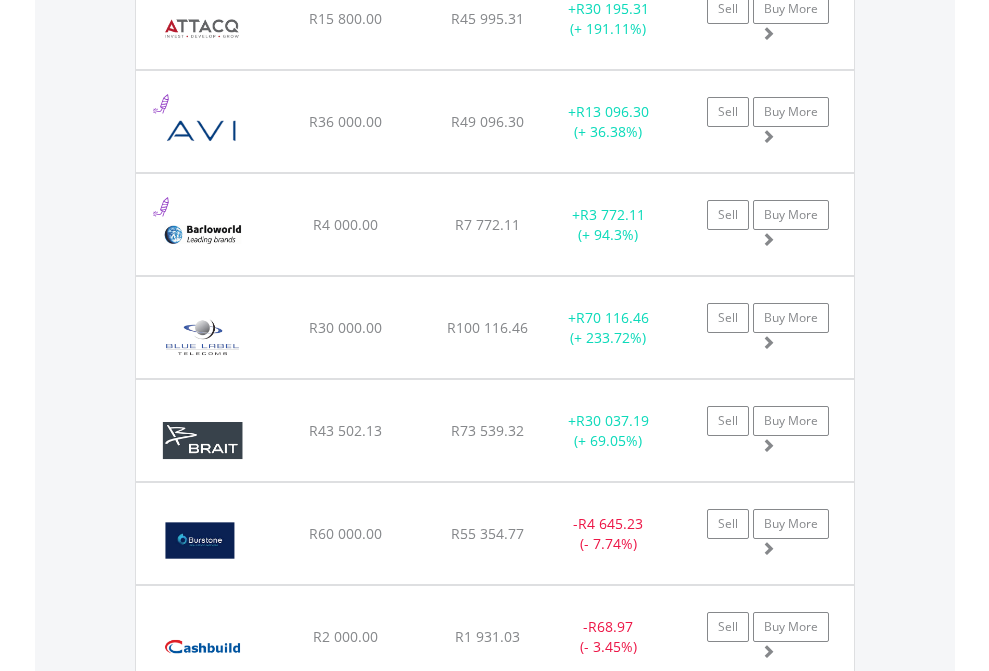 click on "TFSA" at bounding box center [818, -2156] 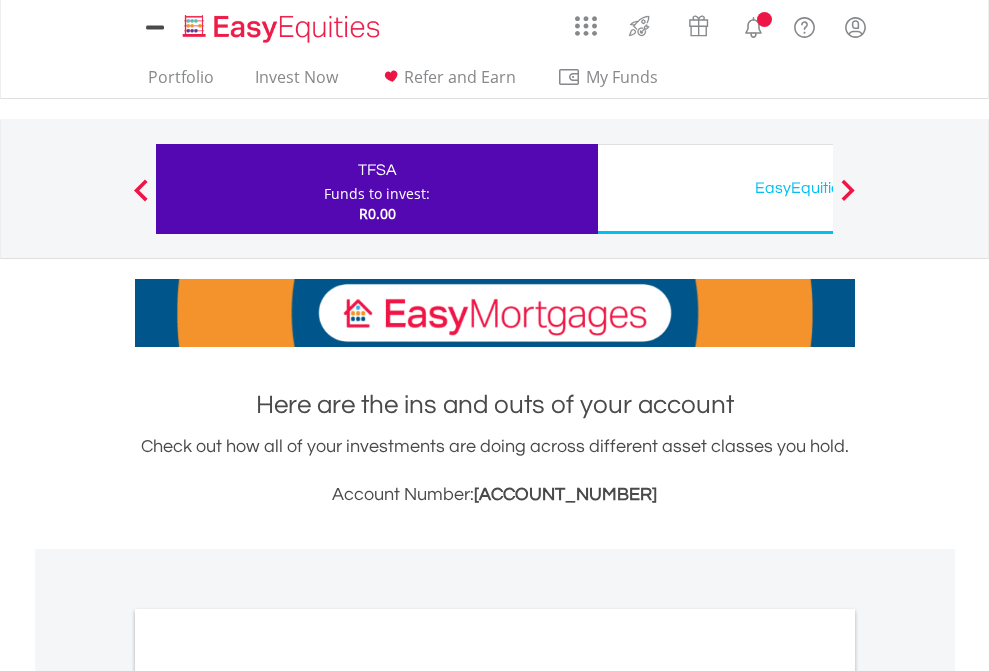 scroll, scrollTop: 0, scrollLeft: 0, axis: both 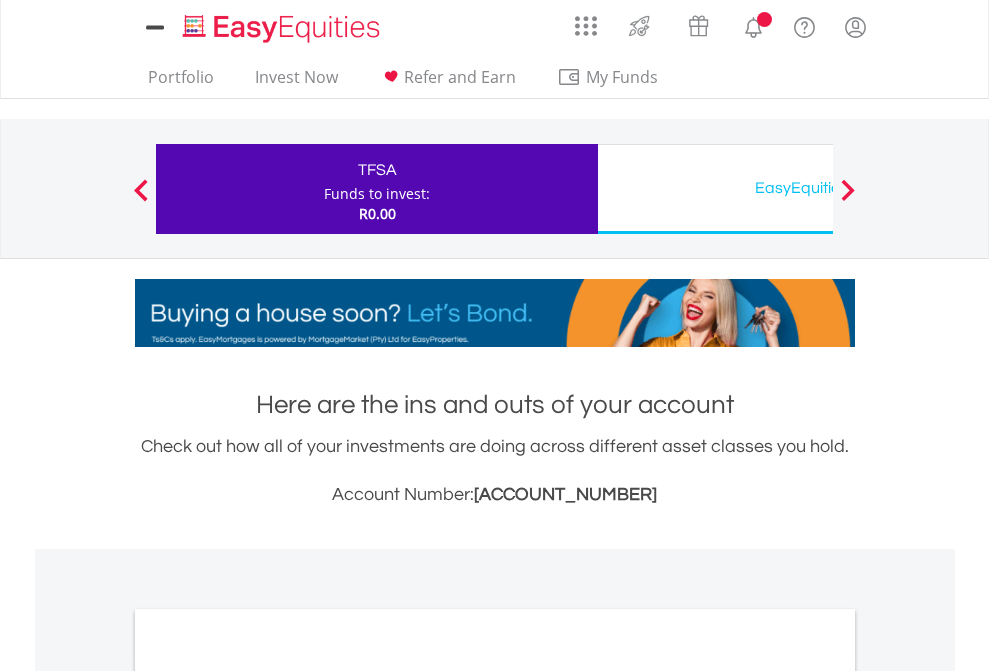 click on "All Holdings" at bounding box center (268, 1096) 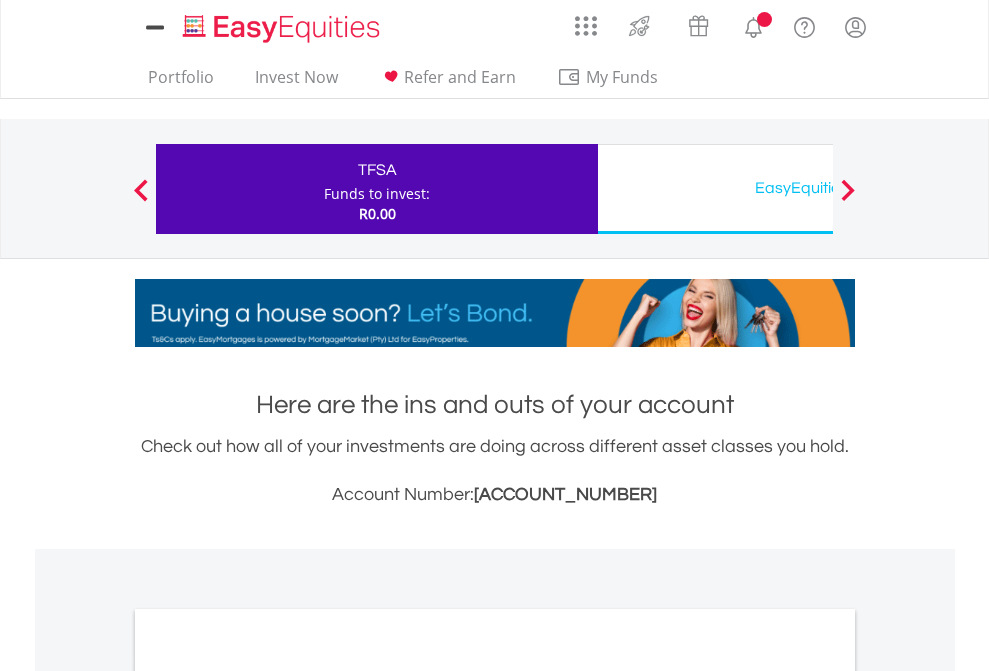 scroll, scrollTop: 1202, scrollLeft: 0, axis: vertical 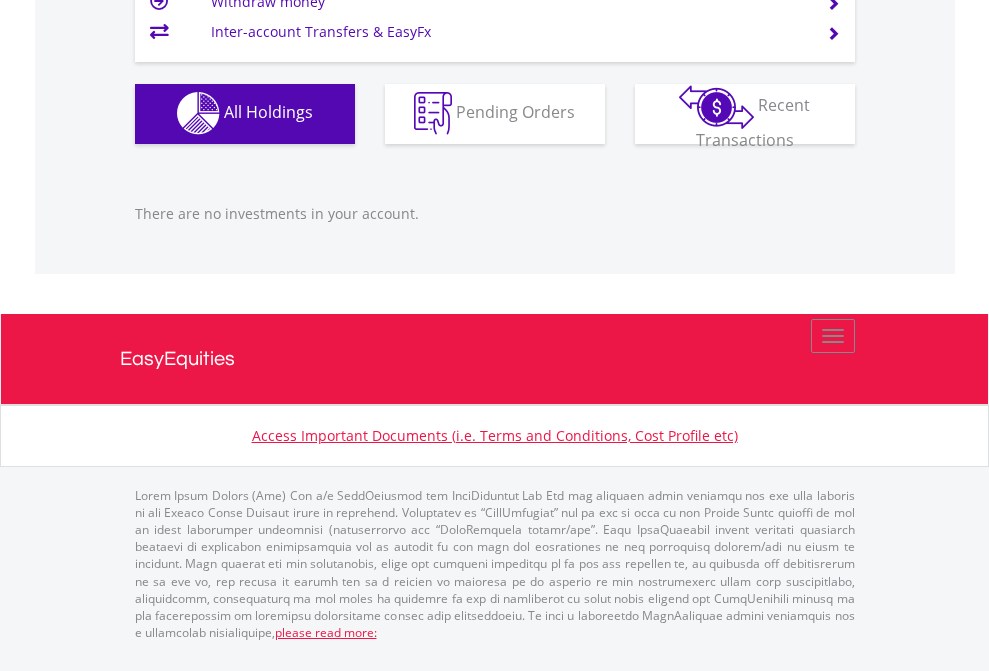click on "EasyEquities USD" at bounding box center [818, -1142] 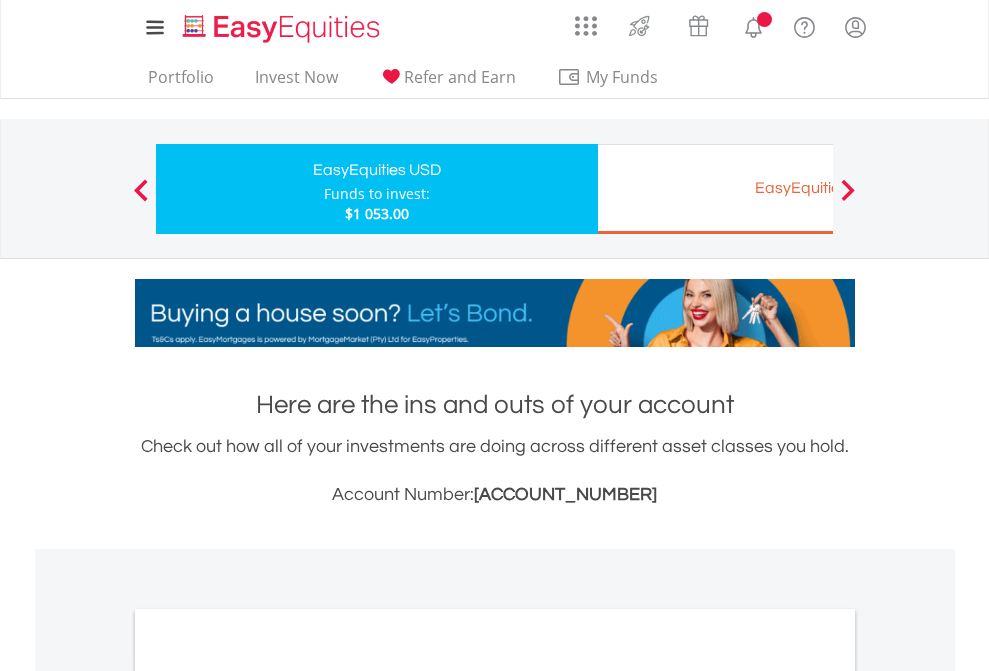 scroll, scrollTop: 0, scrollLeft: 0, axis: both 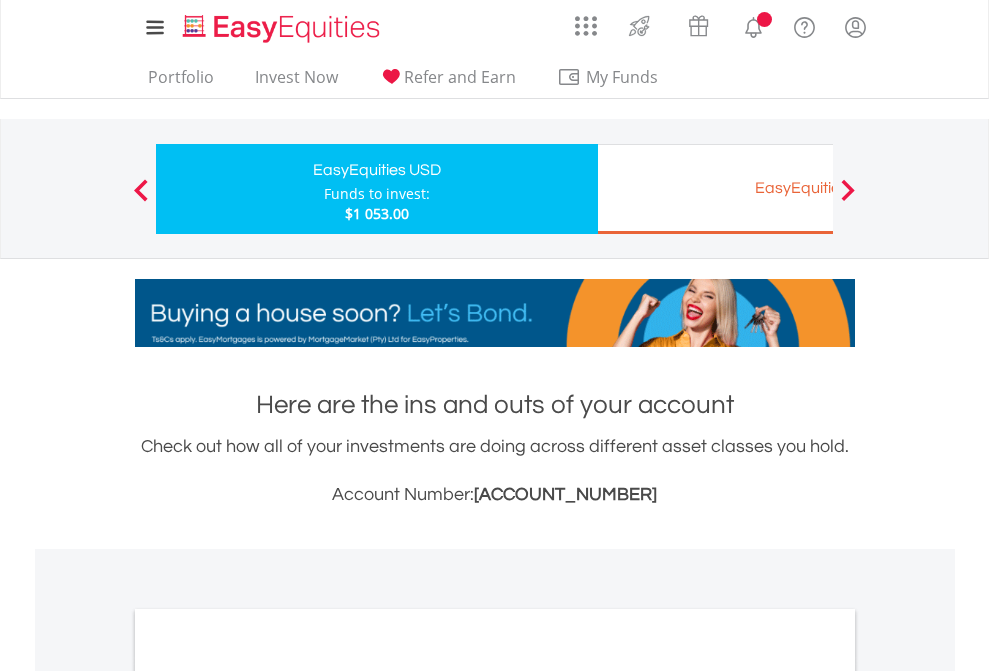 click on "All Holdings" at bounding box center (268, 1096) 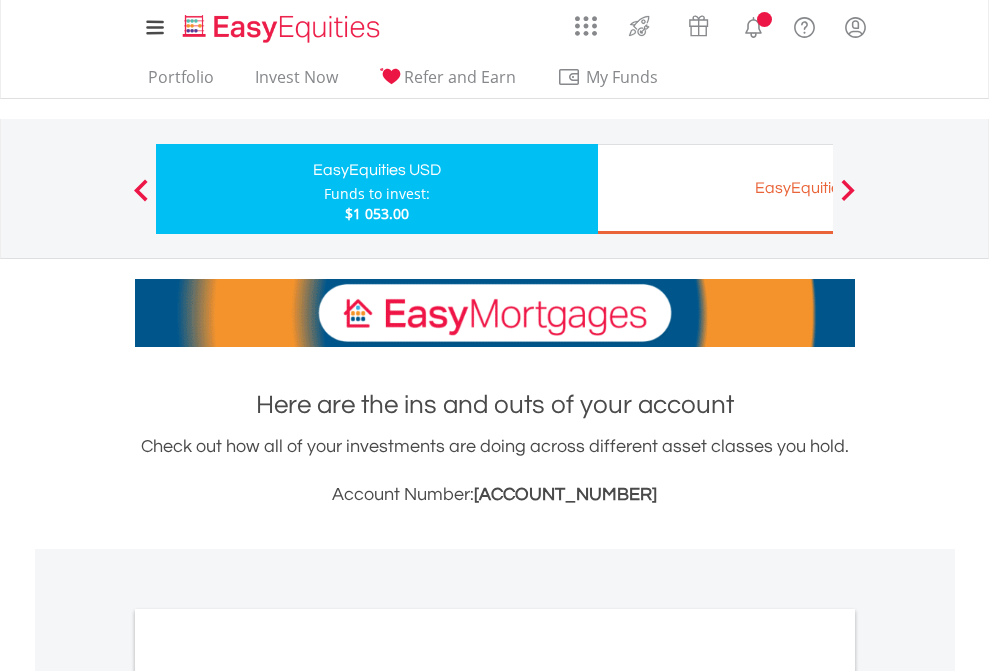 scroll, scrollTop: 1202, scrollLeft: 0, axis: vertical 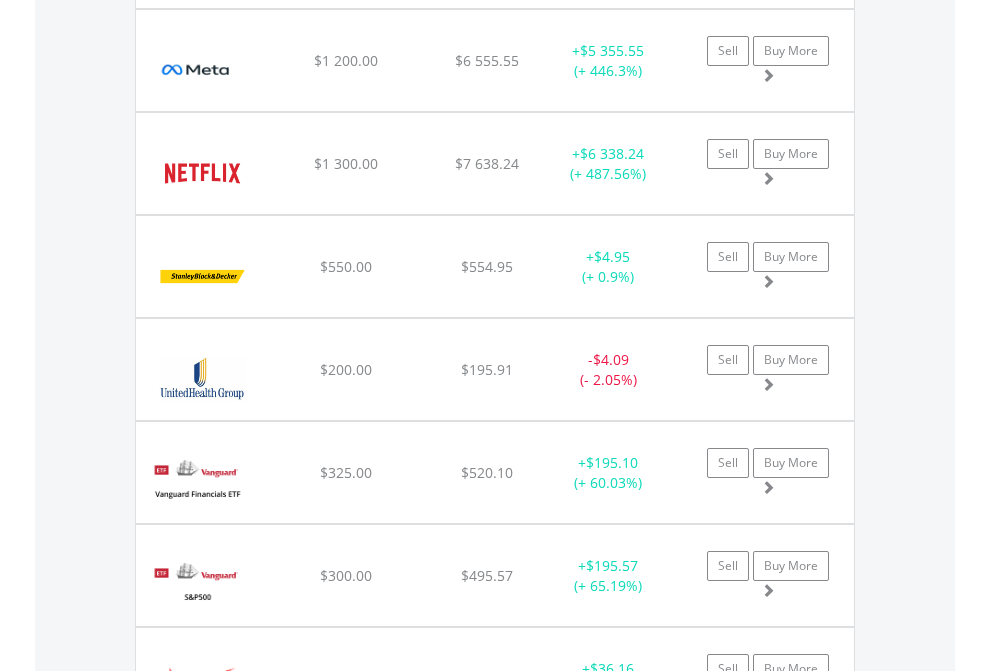 click on "Funds to invest:" at bounding box center [377, -2070] 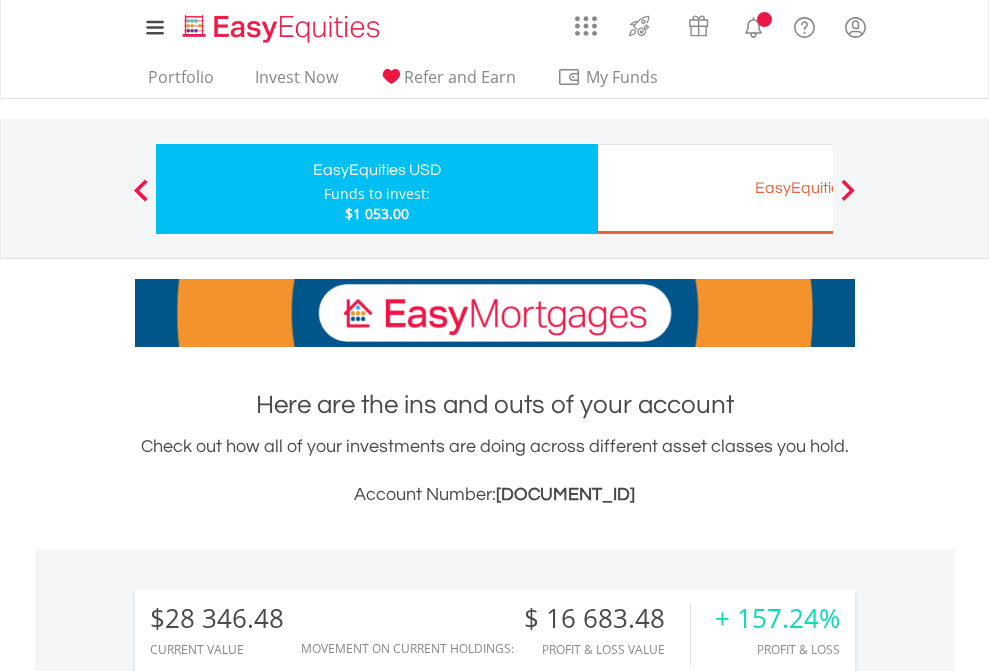 scroll, scrollTop: 0, scrollLeft: 0, axis: both 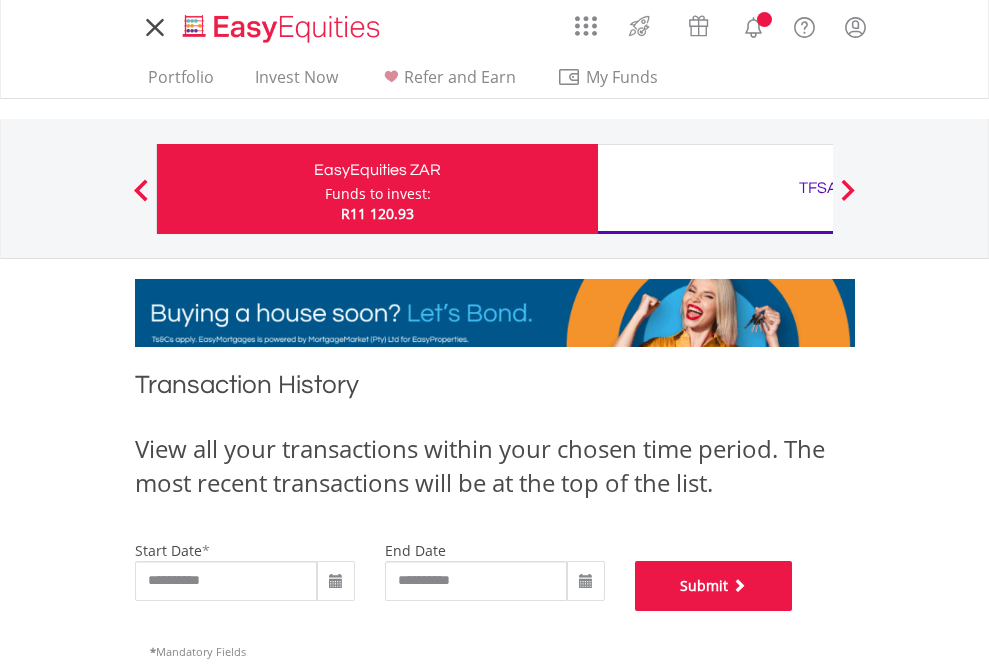 click on "Submit" at bounding box center [714, 586] 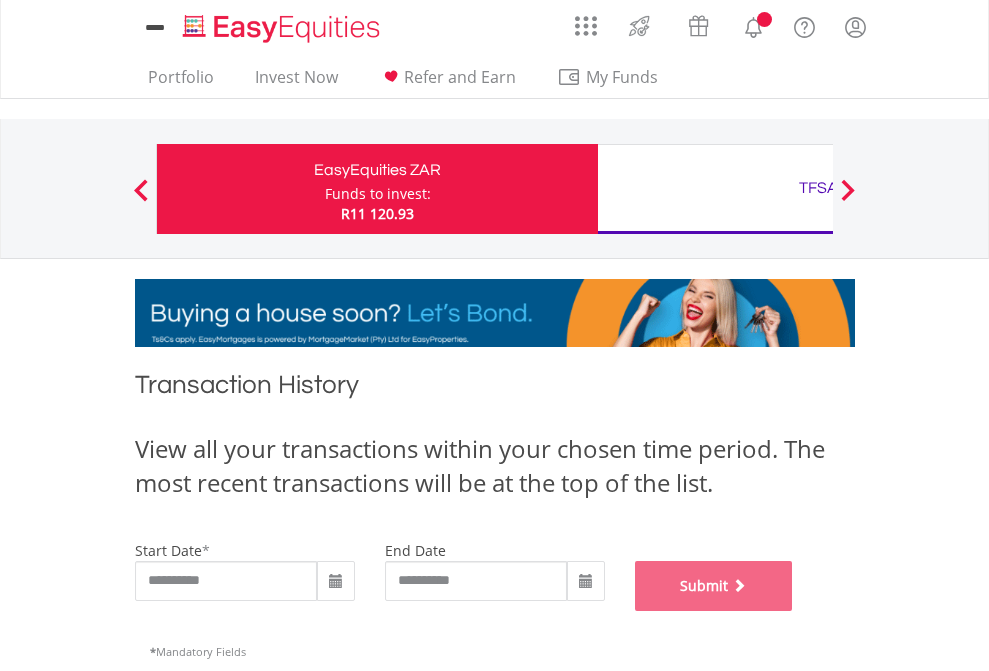scroll, scrollTop: 811, scrollLeft: 0, axis: vertical 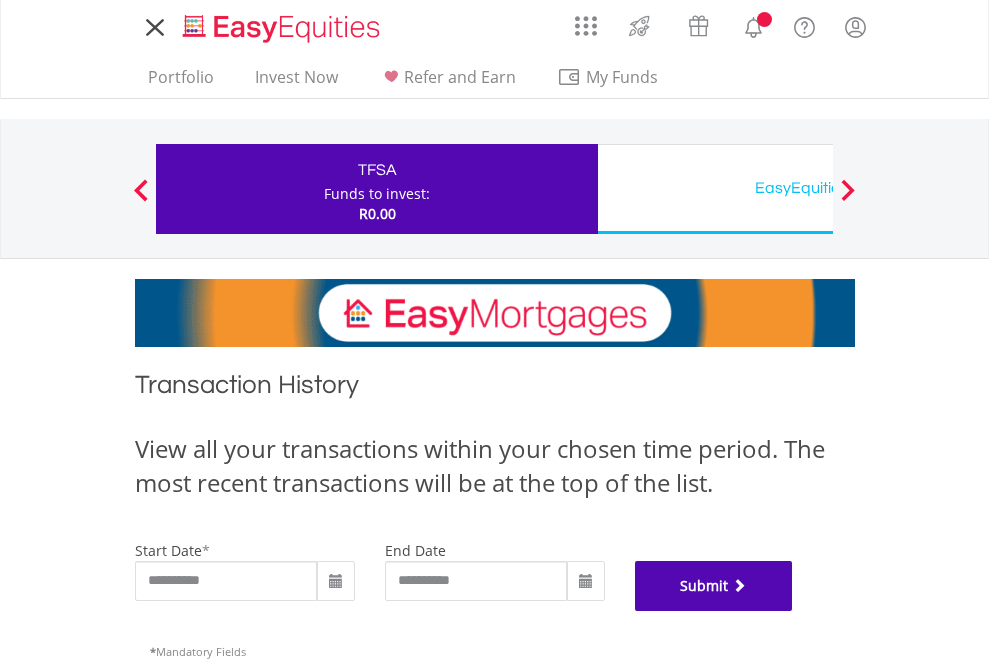 click on "Submit" at bounding box center (714, 586) 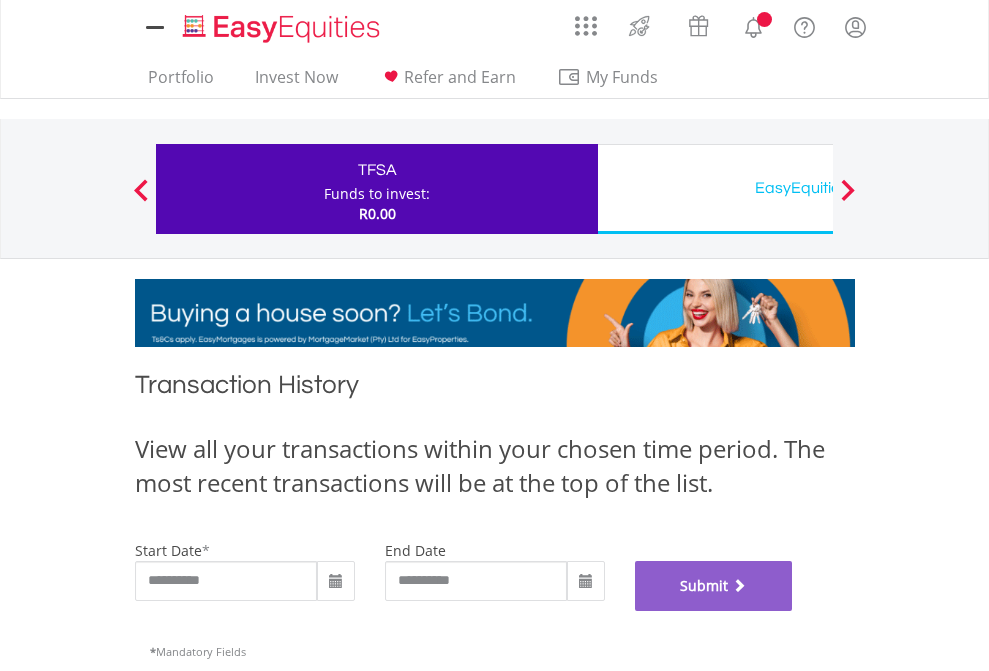 scroll, scrollTop: 811, scrollLeft: 0, axis: vertical 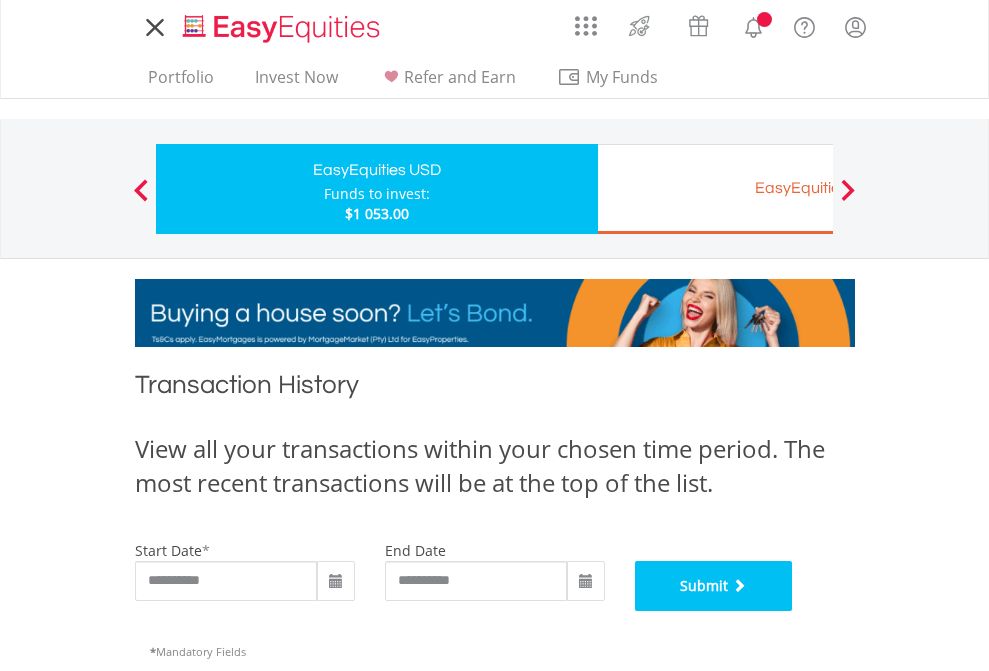 click on "Submit" at bounding box center (714, 586) 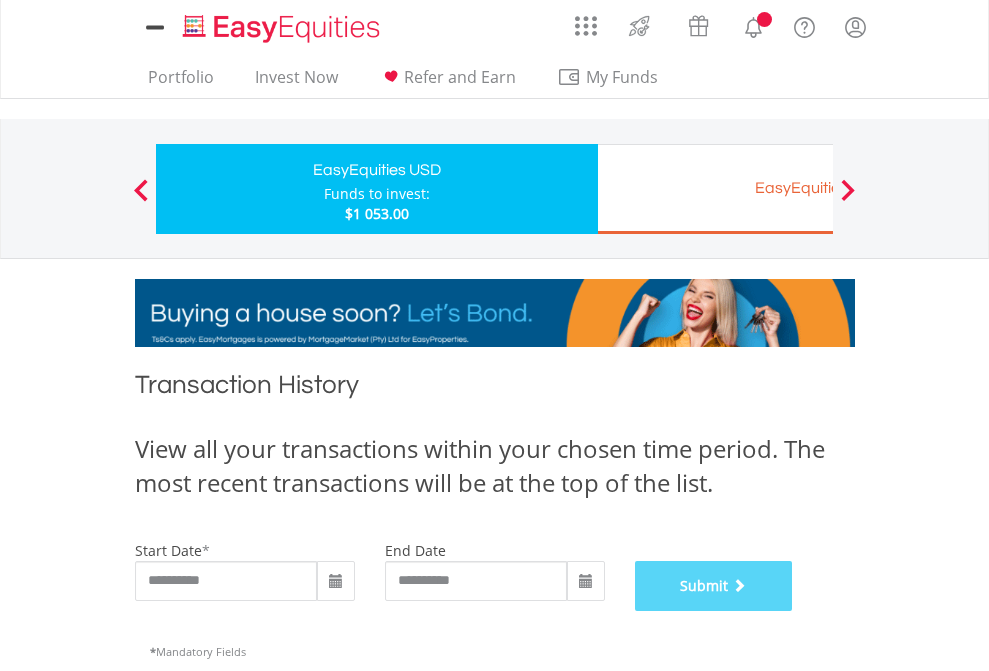 scroll, scrollTop: 811, scrollLeft: 0, axis: vertical 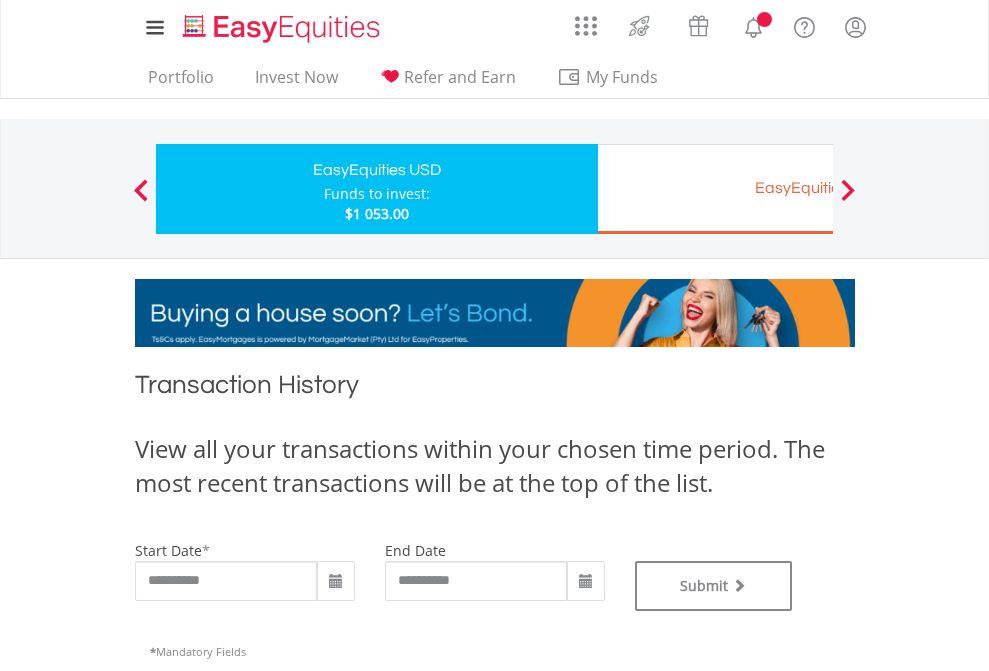 click on "Funds to invest:" at bounding box center [377, 194] 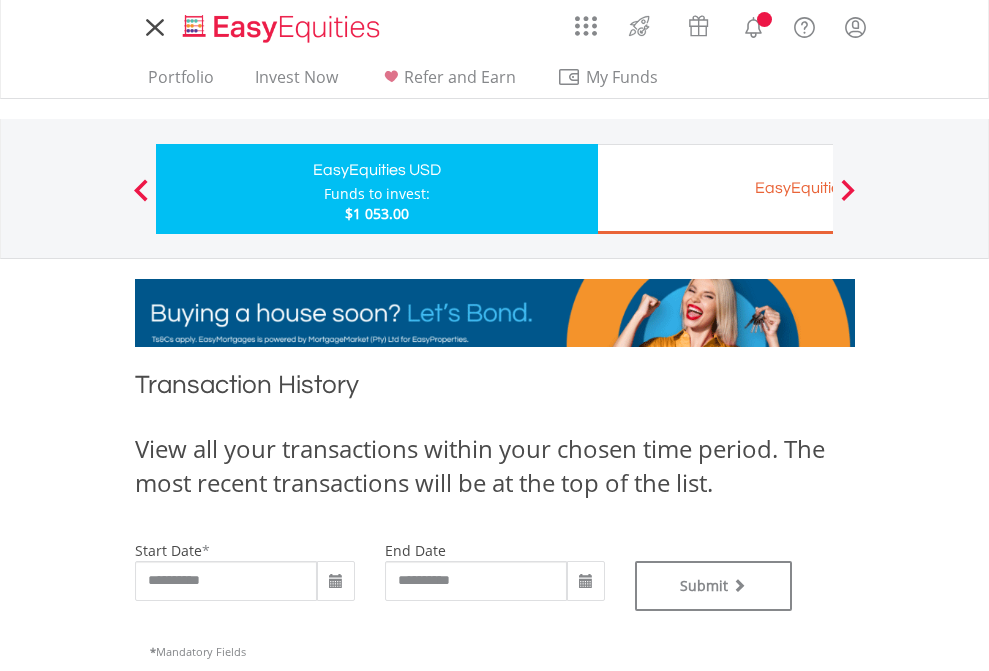scroll, scrollTop: 0, scrollLeft: 0, axis: both 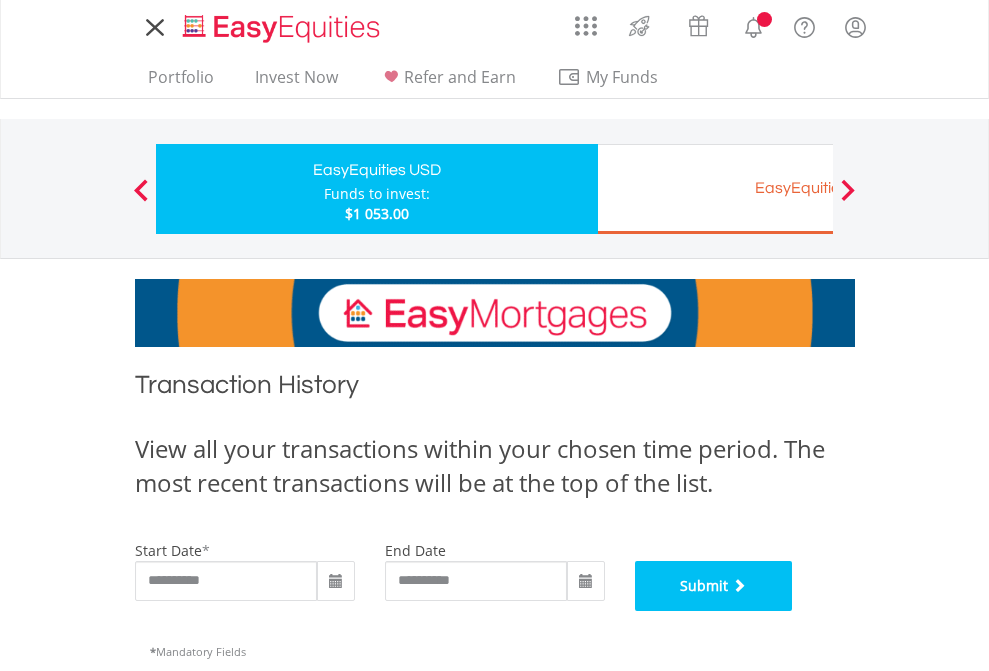 click on "Submit" at bounding box center [714, 586] 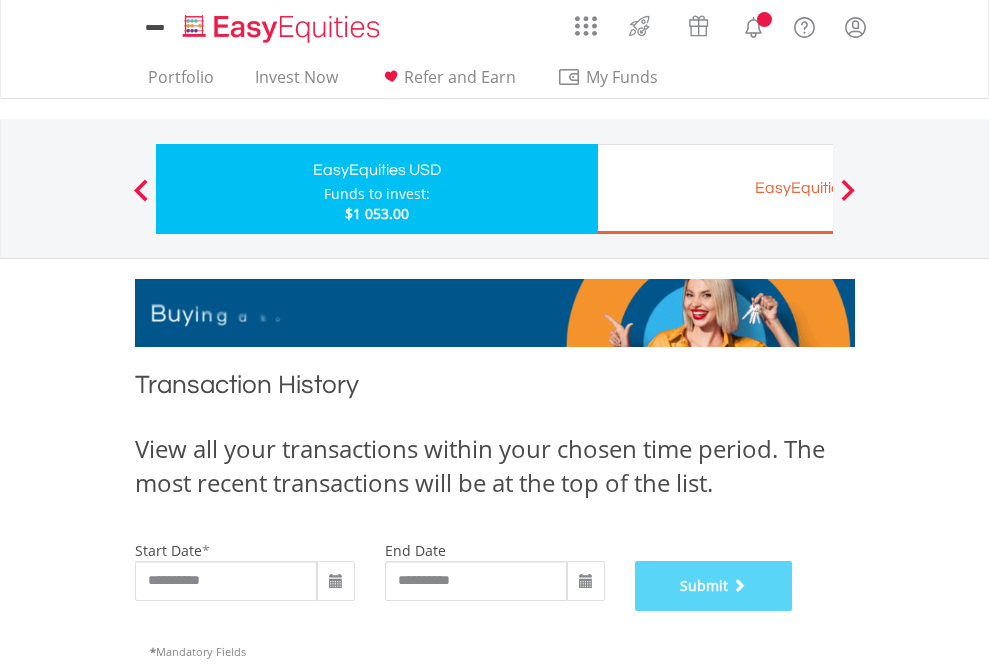 scroll, scrollTop: 811, scrollLeft: 0, axis: vertical 